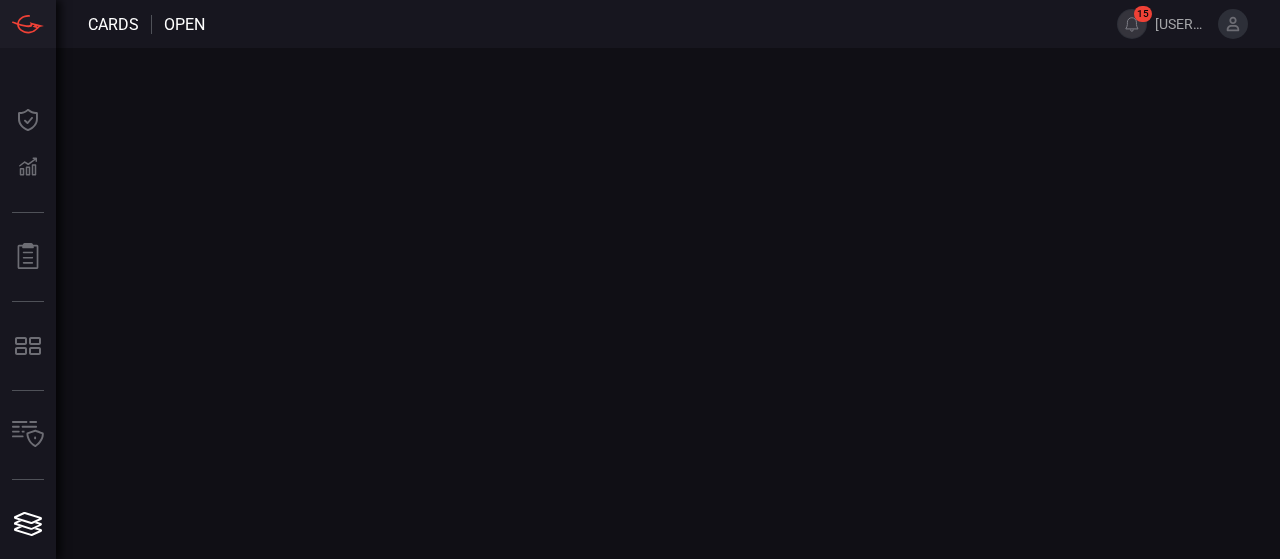 scroll, scrollTop: 0, scrollLeft: 0, axis: both 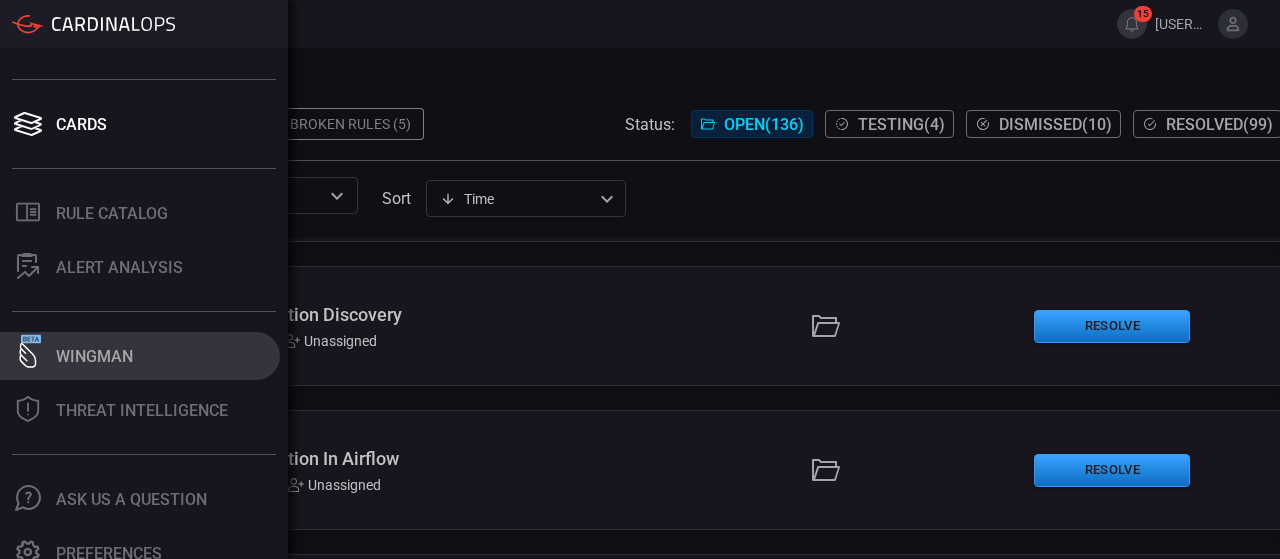 click on "Wingman" at bounding box center (94, 356) 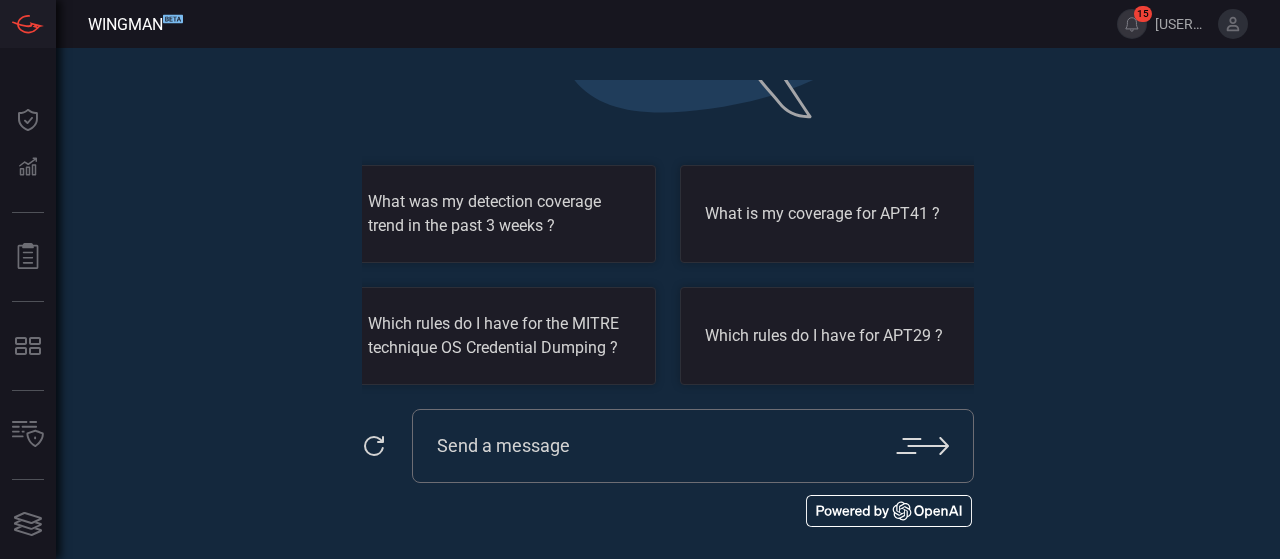 scroll, scrollTop: 359, scrollLeft: 0, axis: vertical 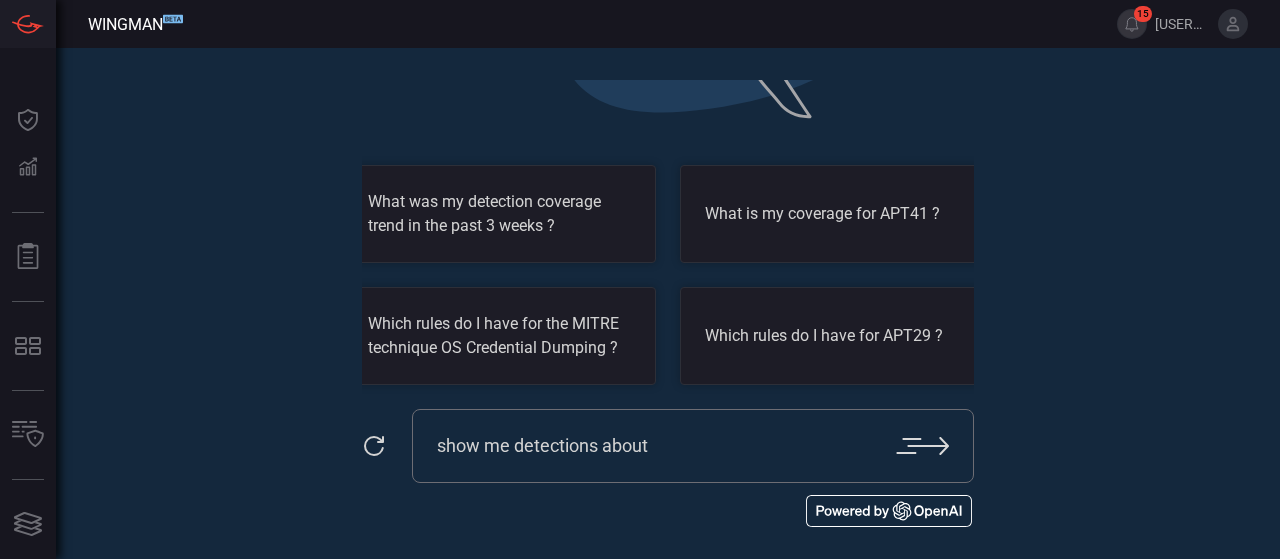 paste on "External IP Assigned To Instance" 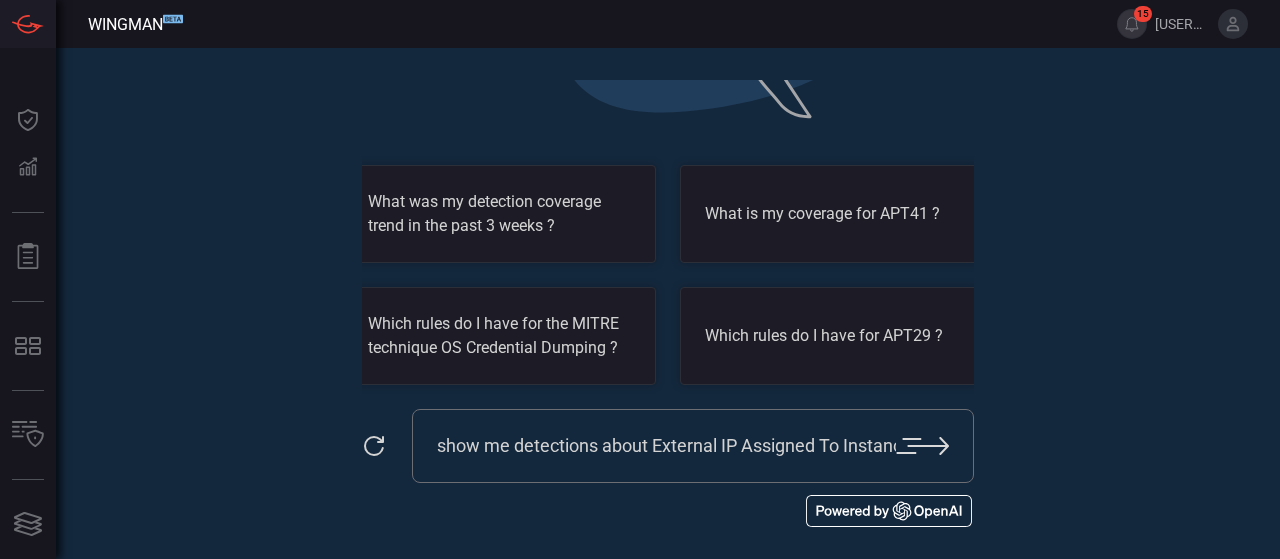 scroll, scrollTop: 0, scrollLeft: 18, axis: horizontal 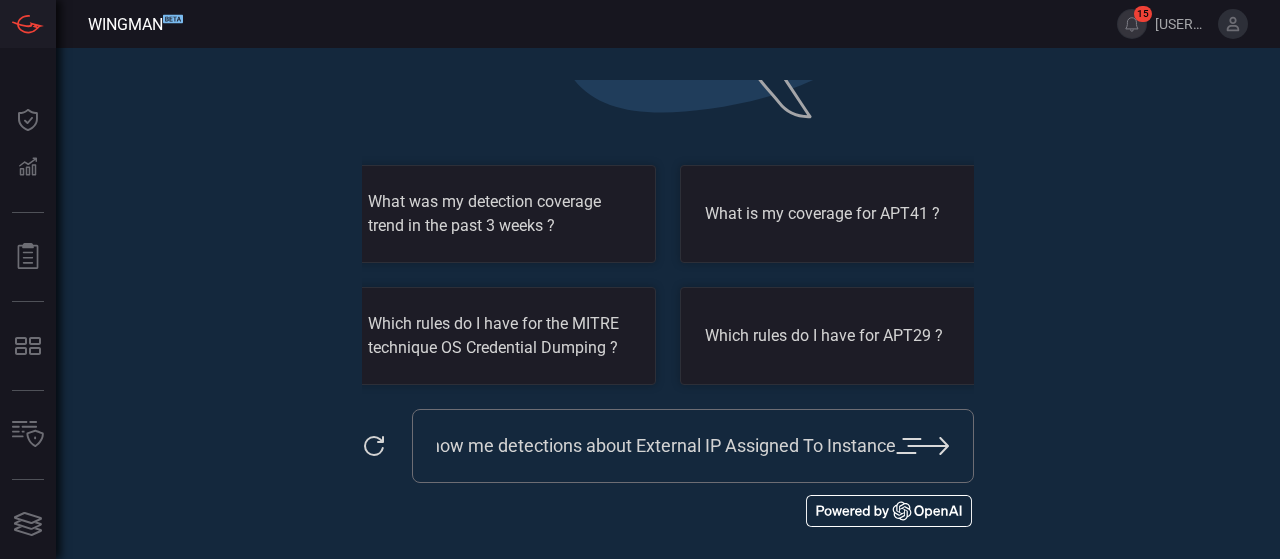 type on "show me detections about External IP Assigned To Instance" 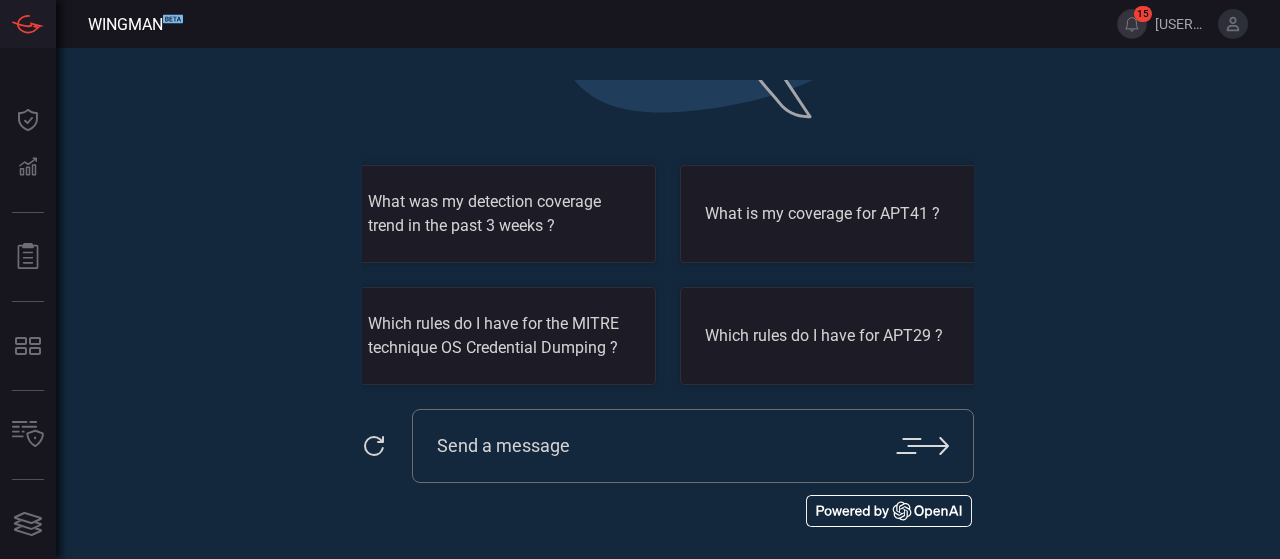scroll, scrollTop: 0, scrollLeft: 0, axis: both 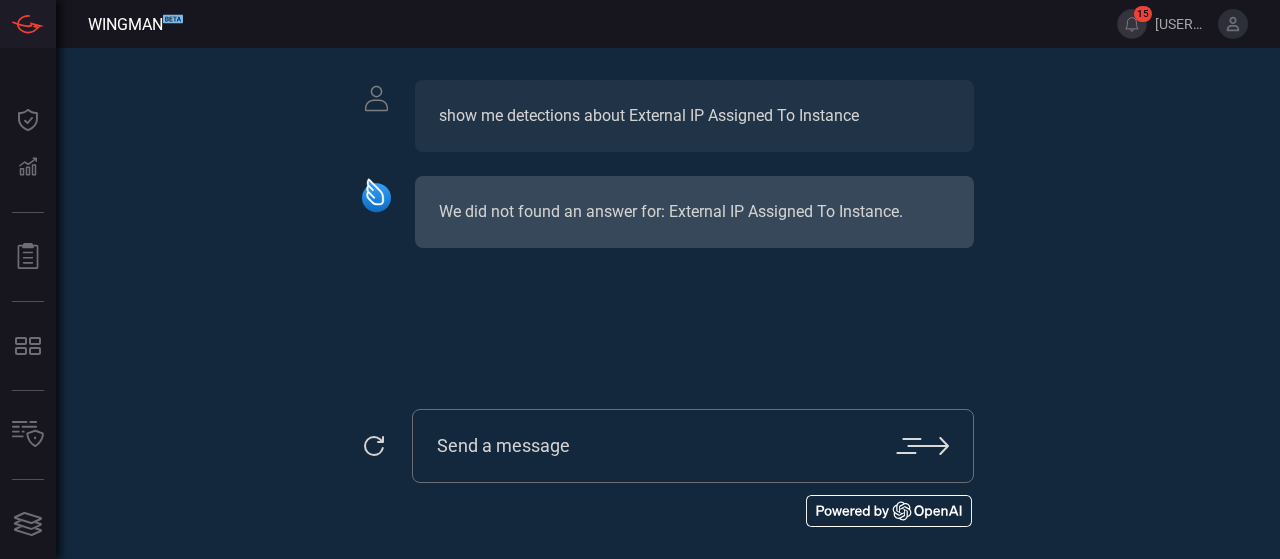 paste on "External IP Assigned To Instance" 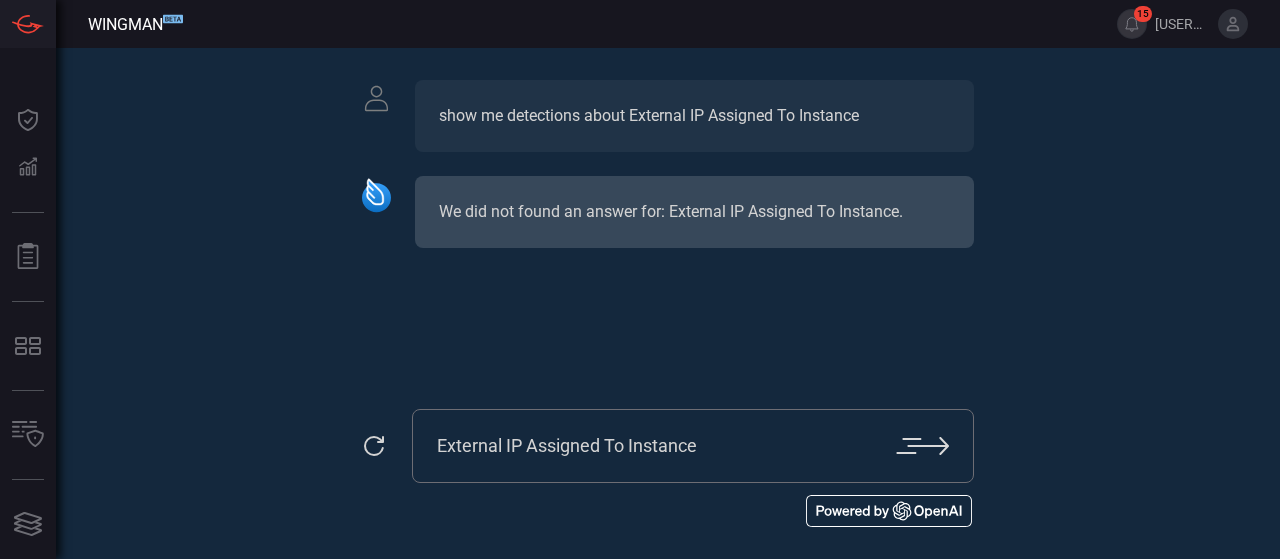 type on "External IP Assigned To Instance" 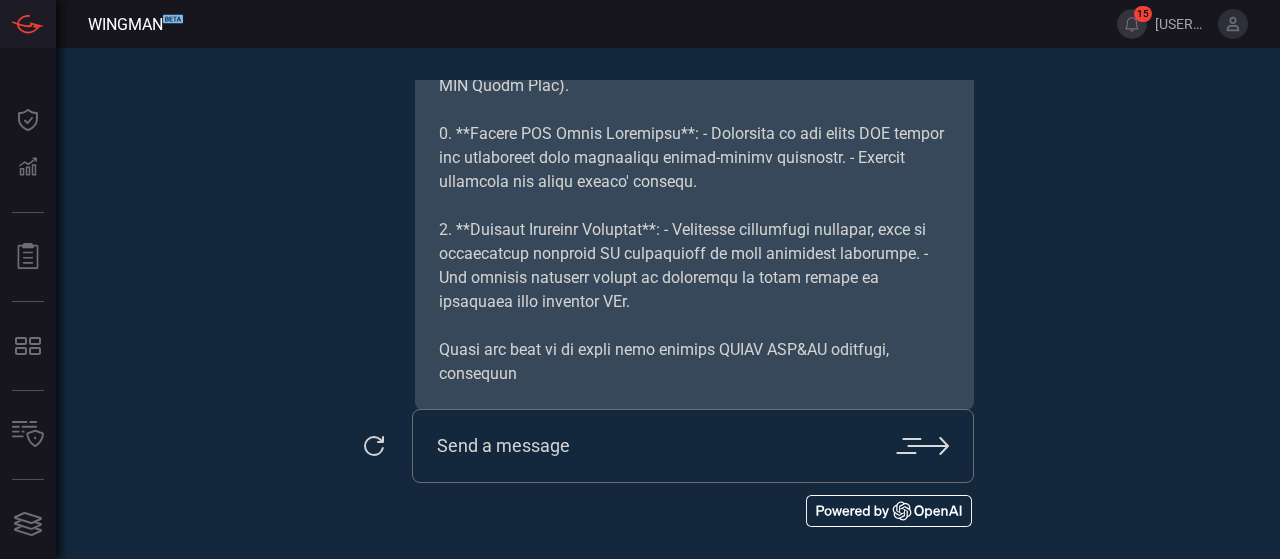 scroll, scrollTop: 774, scrollLeft: 0, axis: vertical 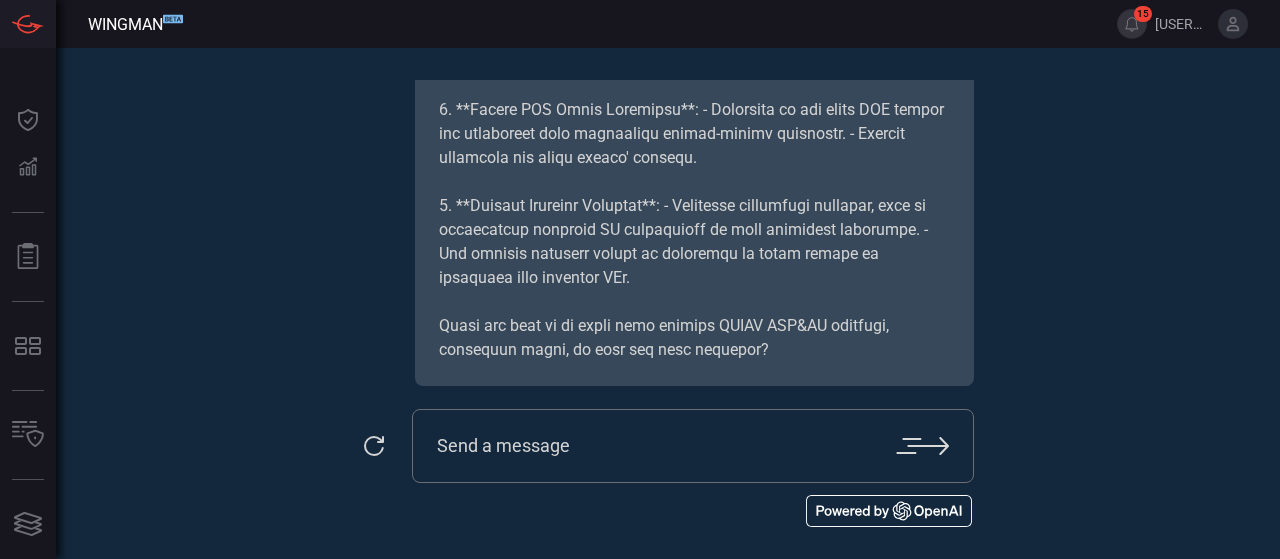 click at bounding box center [666, 446] 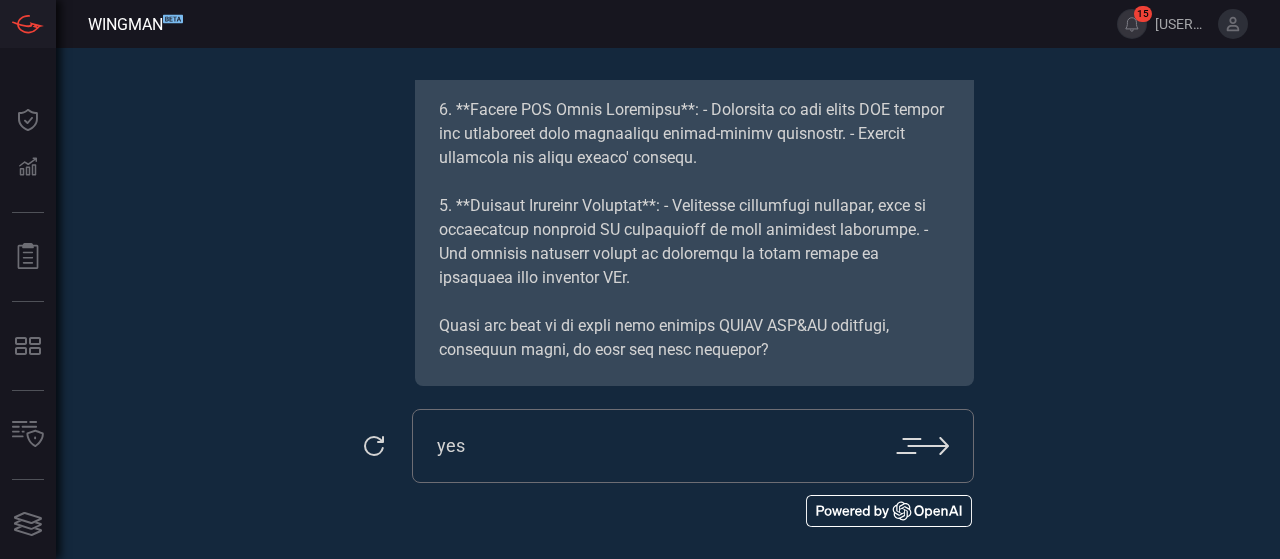 type on "yes" 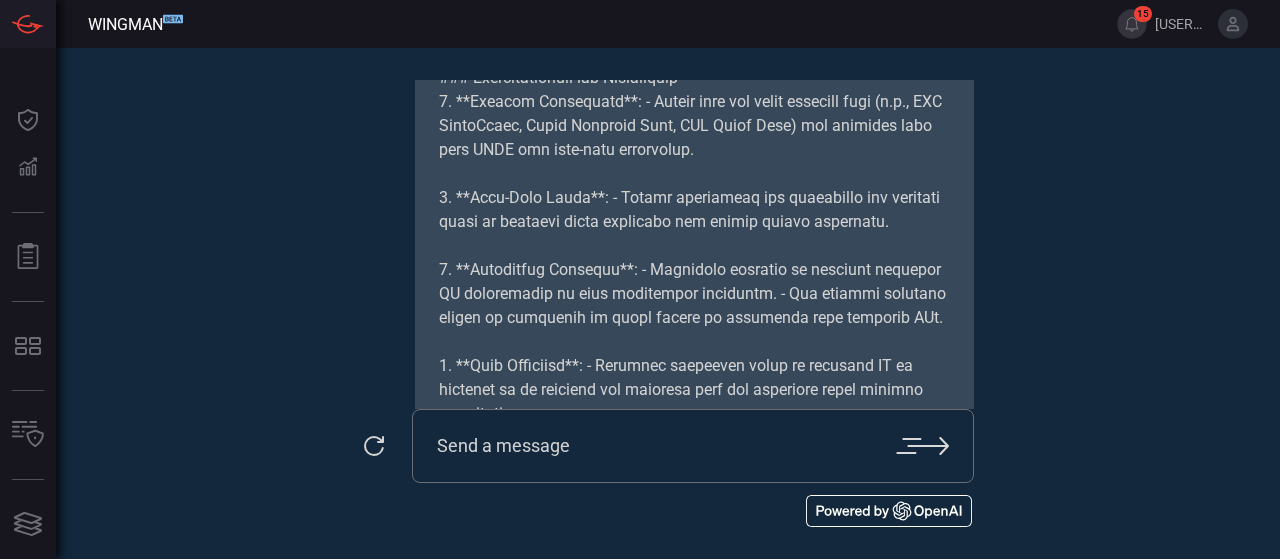 scroll, scrollTop: 2190, scrollLeft: 0, axis: vertical 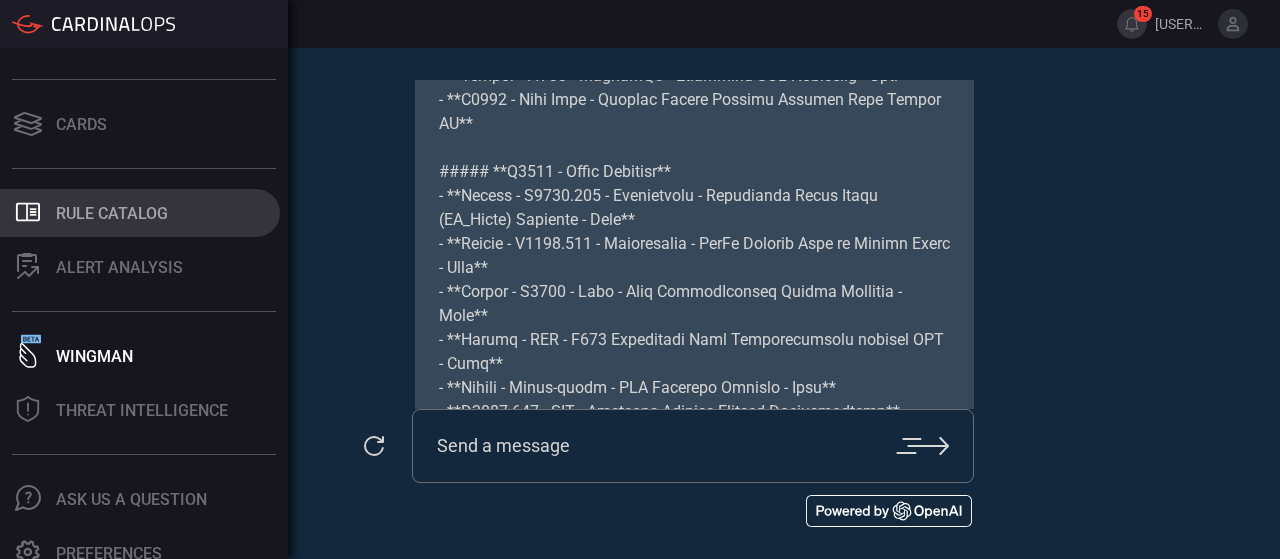 click on "Rule Catalog" at bounding box center (112, 213) 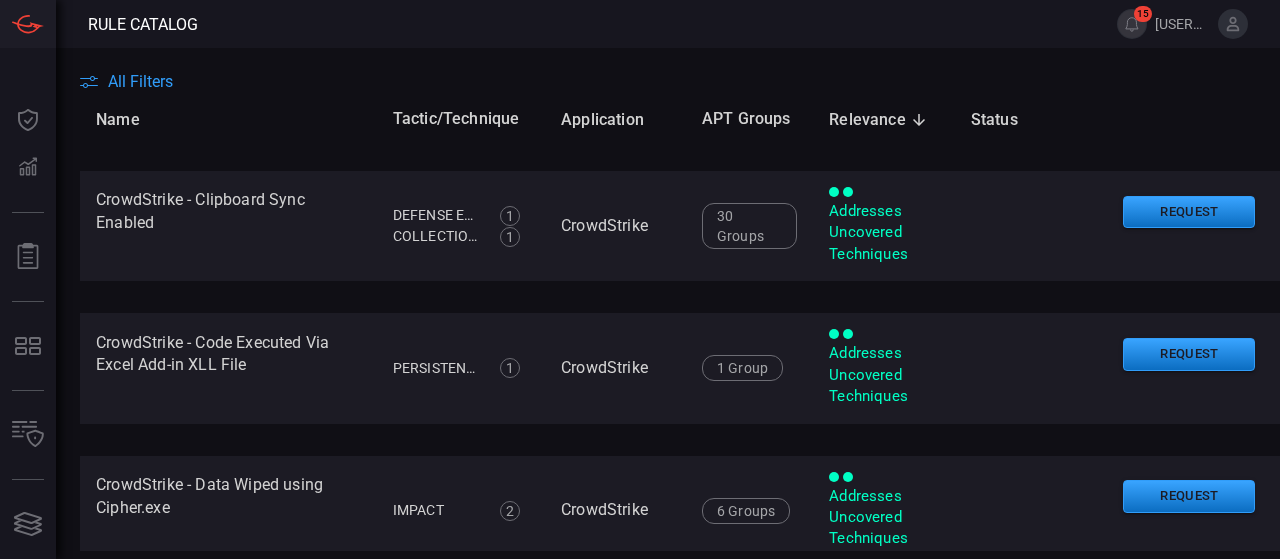 scroll, scrollTop: 3100, scrollLeft: 0, axis: vertical 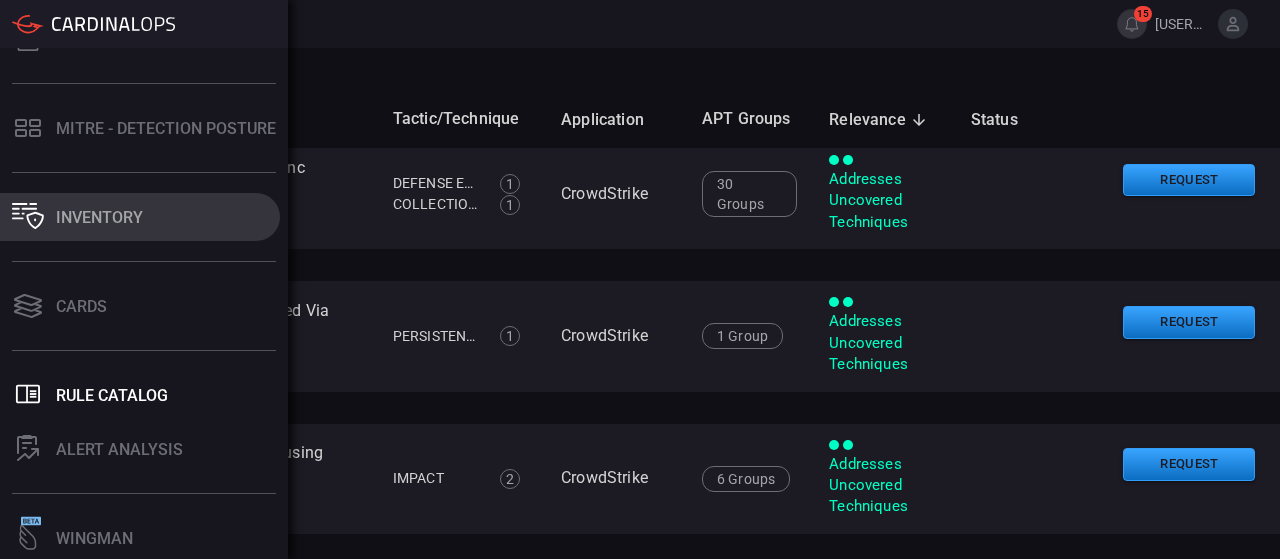 click on "Inventory" at bounding box center (99, 217) 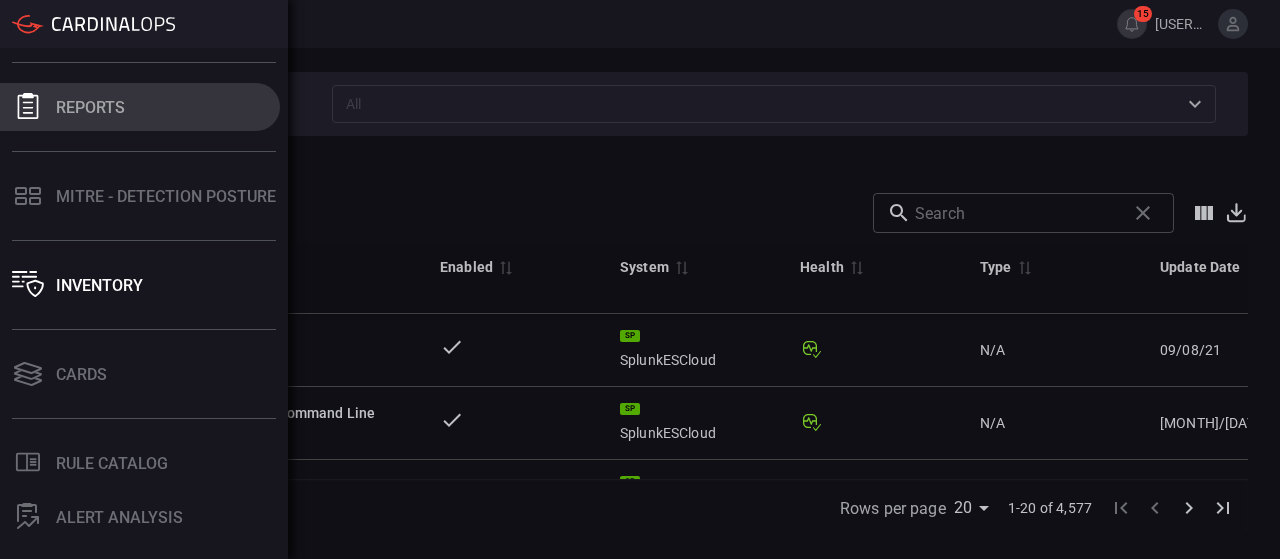 scroll, scrollTop: 118, scrollLeft: 0, axis: vertical 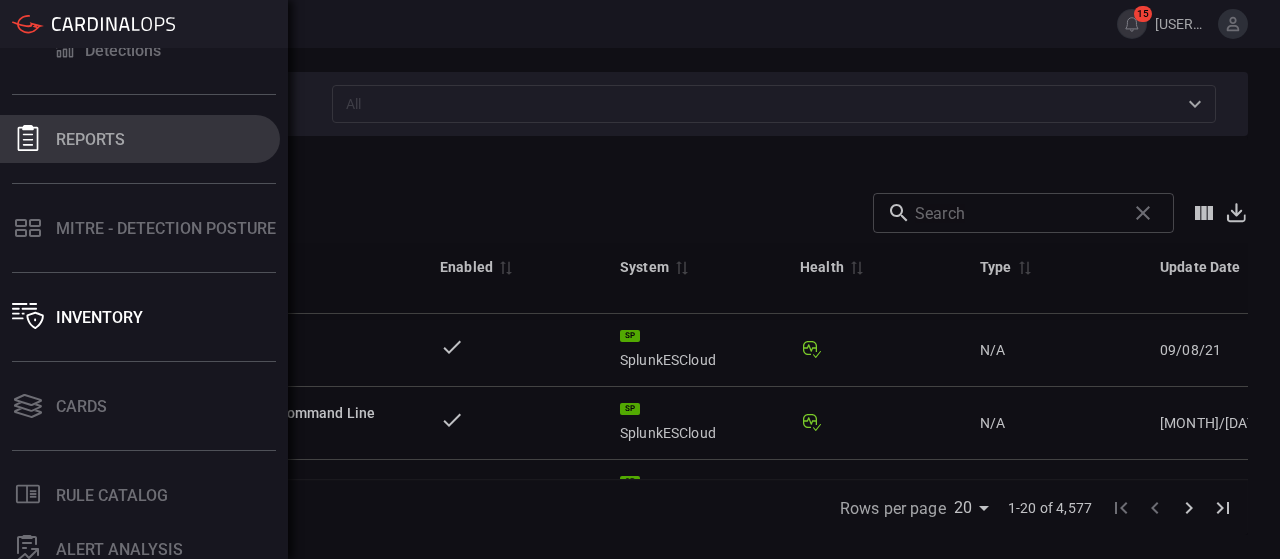 click on "Reports" at bounding box center [90, 139] 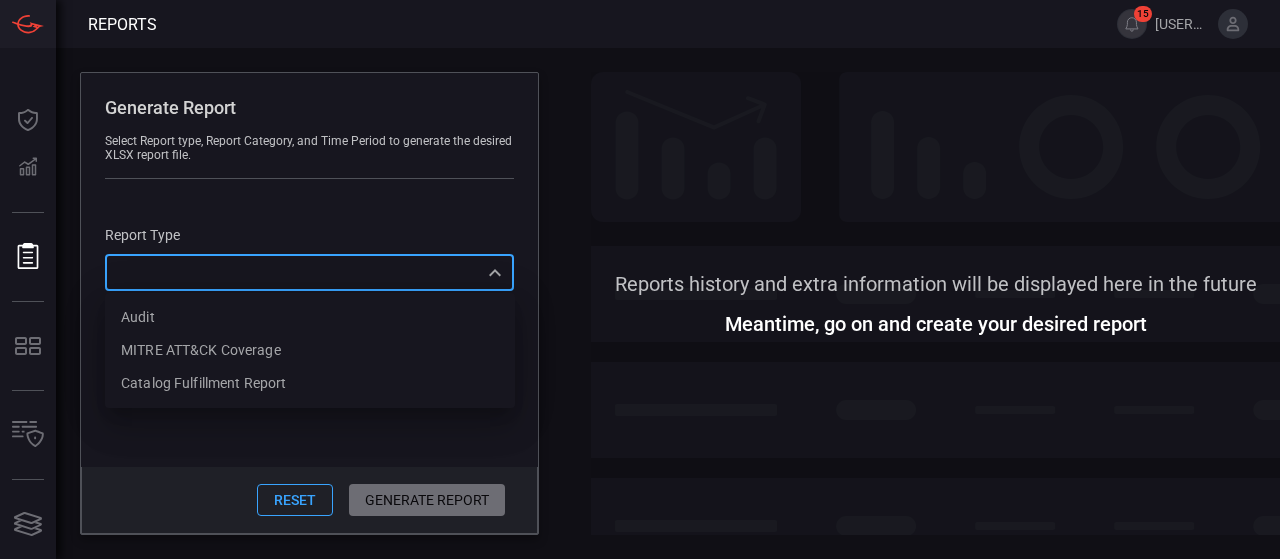 click on "​ Audit MITRE ATT&CK Coverage Catalog fulfillment report  ​" at bounding box center [309, 272] 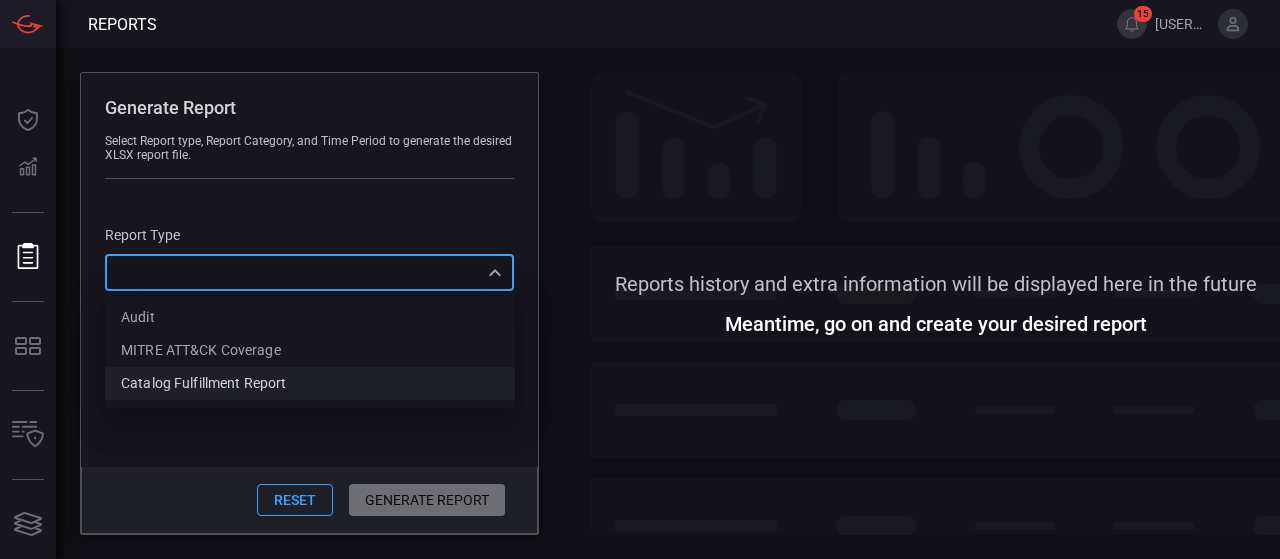 click on "Catalog fulfillment report" at bounding box center (203, 383) 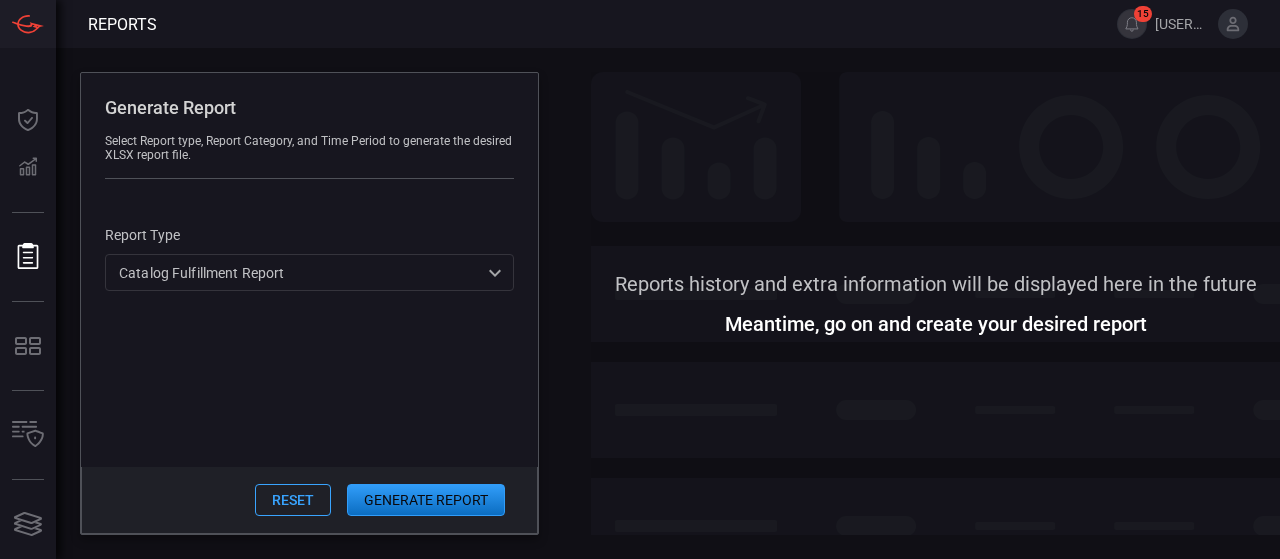 click at bounding box center (935, 174) 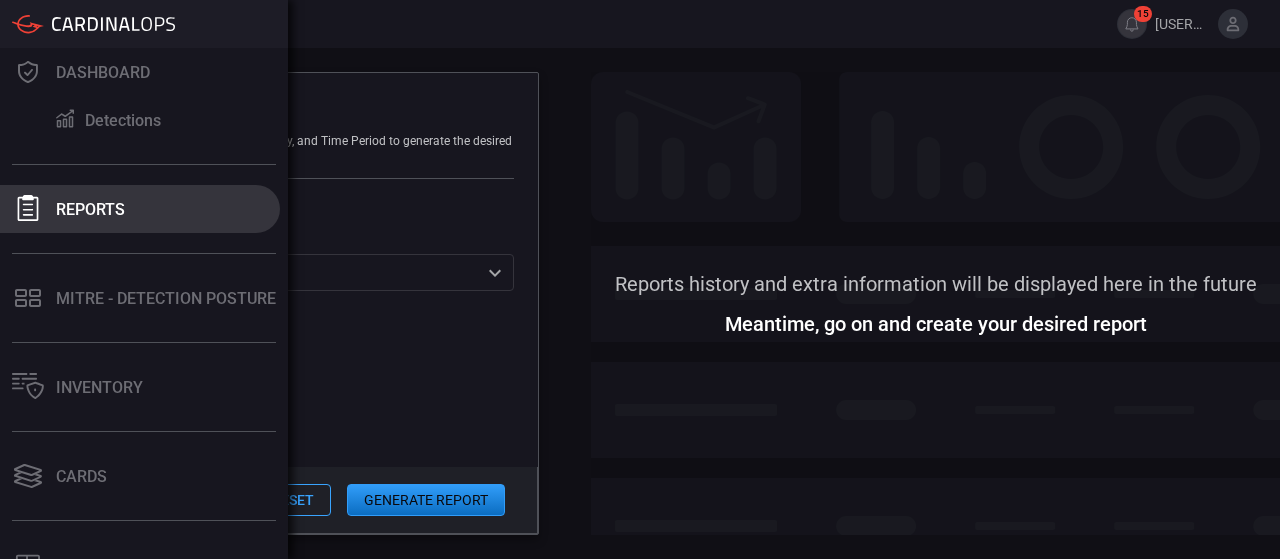 scroll, scrollTop: 18, scrollLeft: 0, axis: vertical 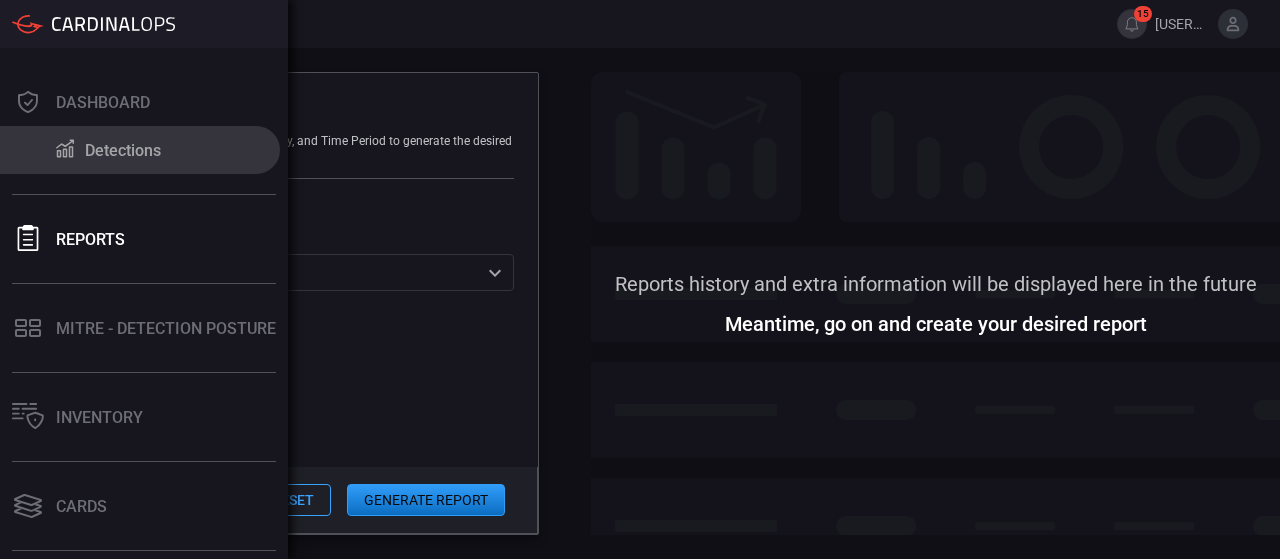 click on "Detections" at bounding box center (123, 150) 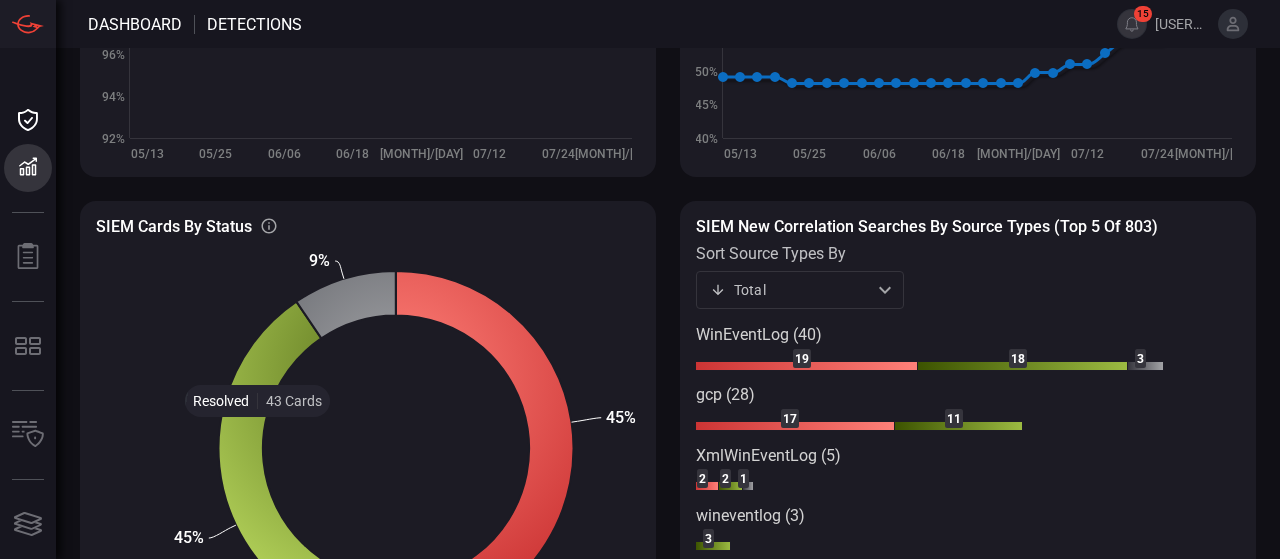 scroll, scrollTop: 352, scrollLeft: 0, axis: vertical 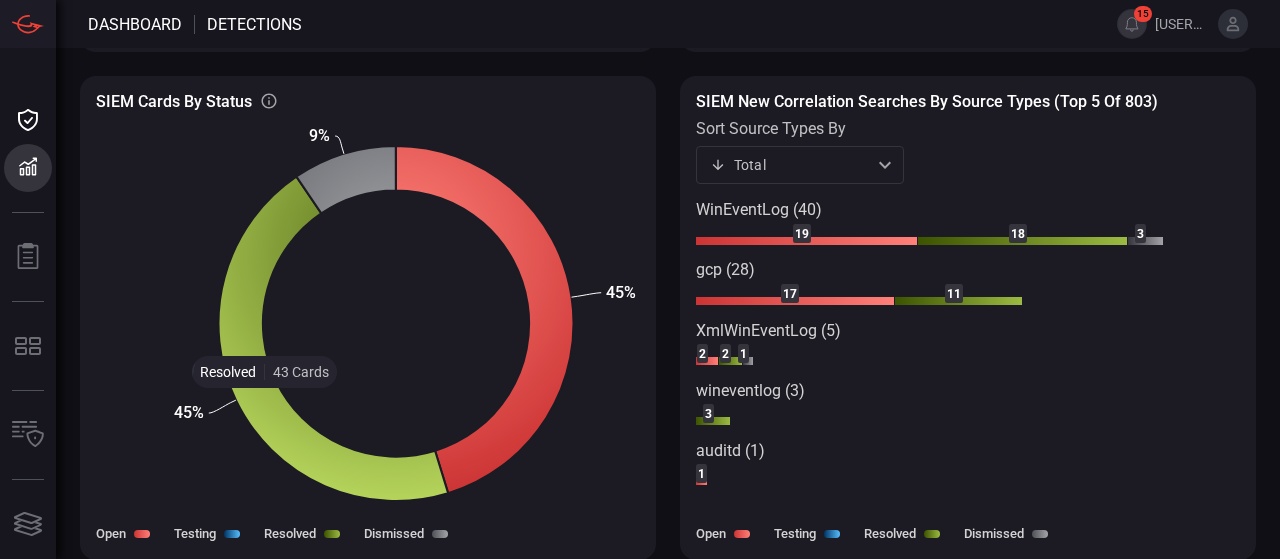 click 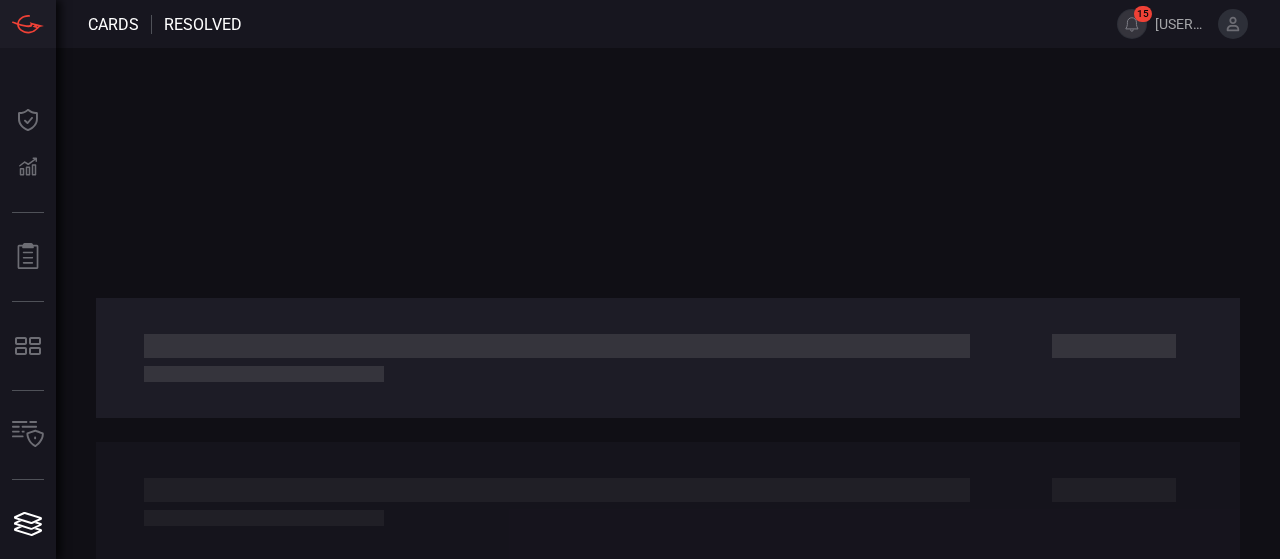 scroll, scrollTop: 0, scrollLeft: 0, axis: both 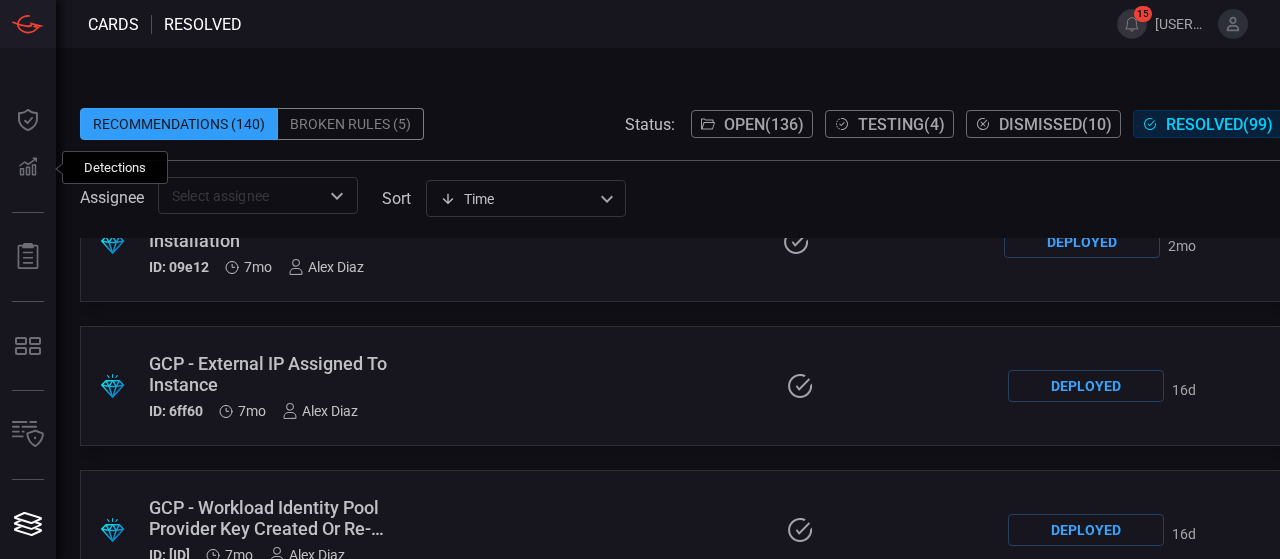 click on "GCP - External IP Assigned To Instance" at bounding box center [271, 374] 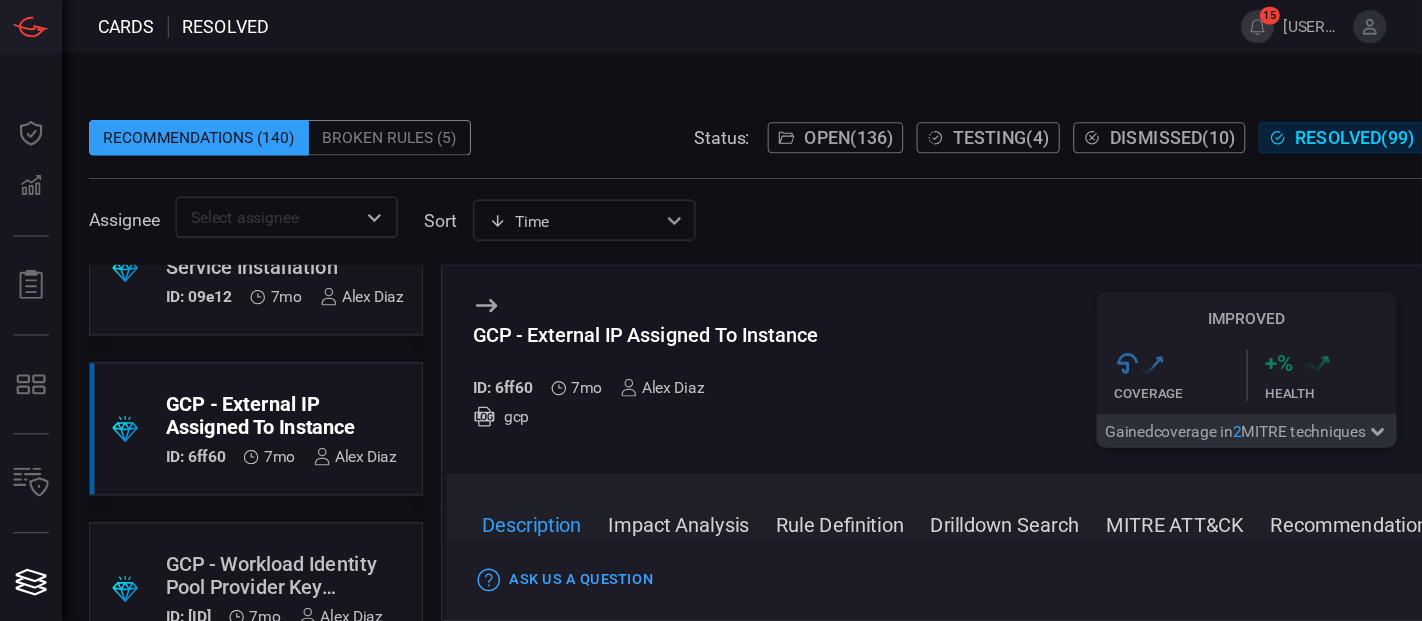scroll, scrollTop: 11000, scrollLeft: 0, axis: vertical 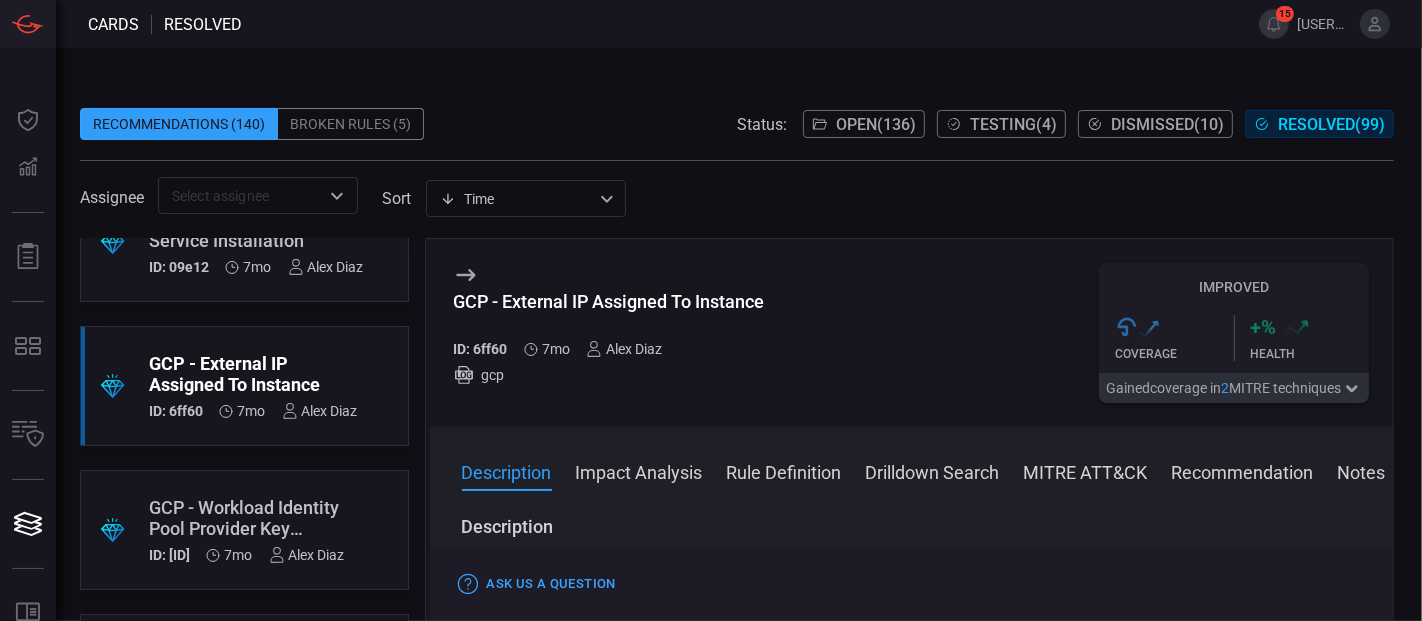 click on "Impact Analysis" at bounding box center [639, 471] 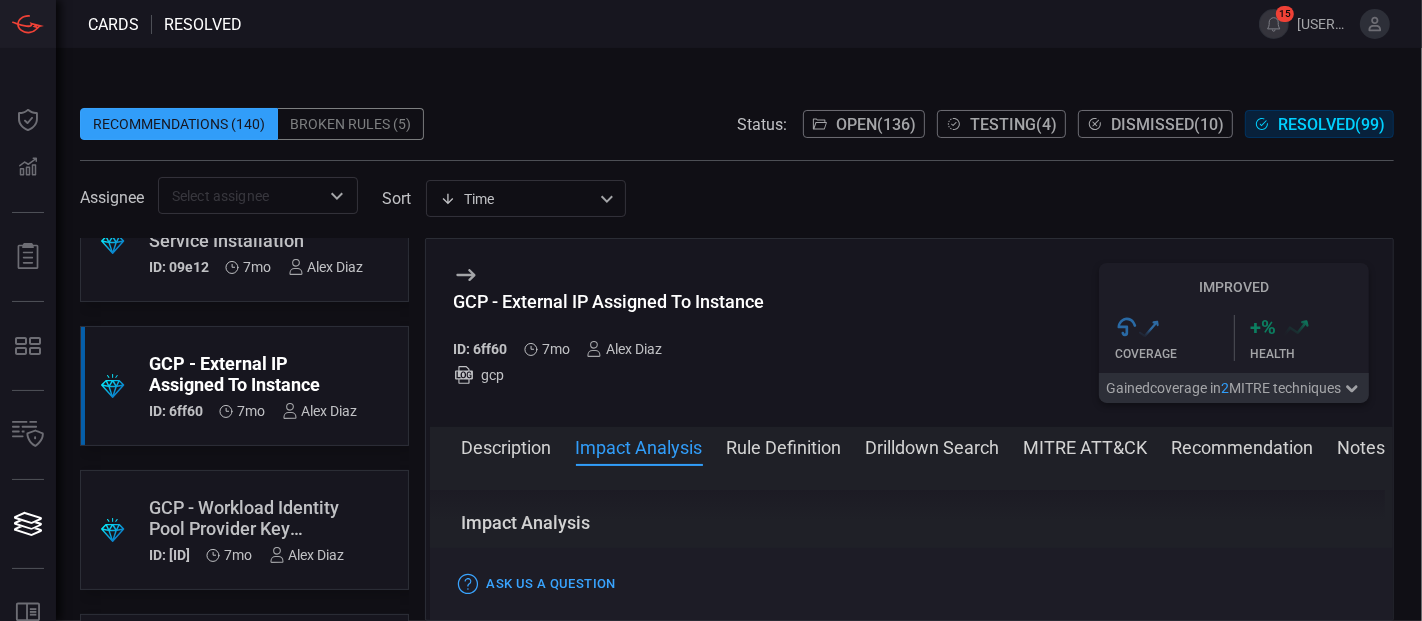 scroll, scrollTop: 794, scrollLeft: 0, axis: vertical 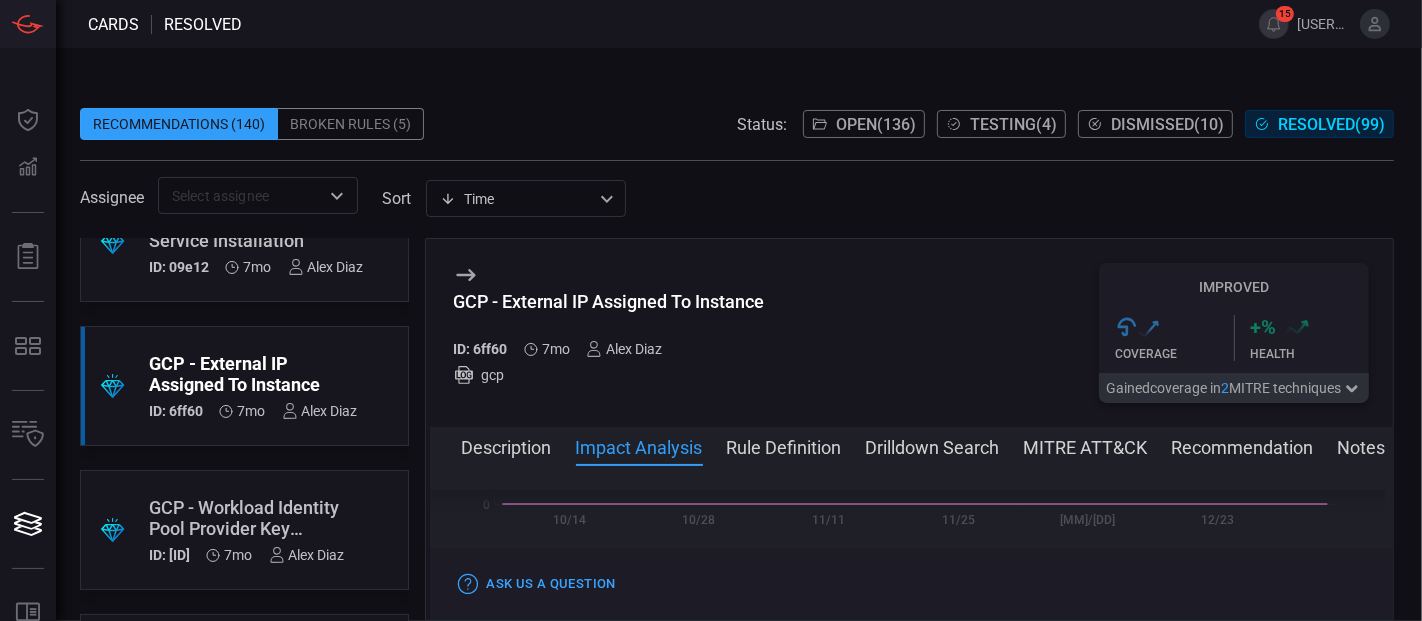 click on "Recommendation" at bounding box center (1243, 446) 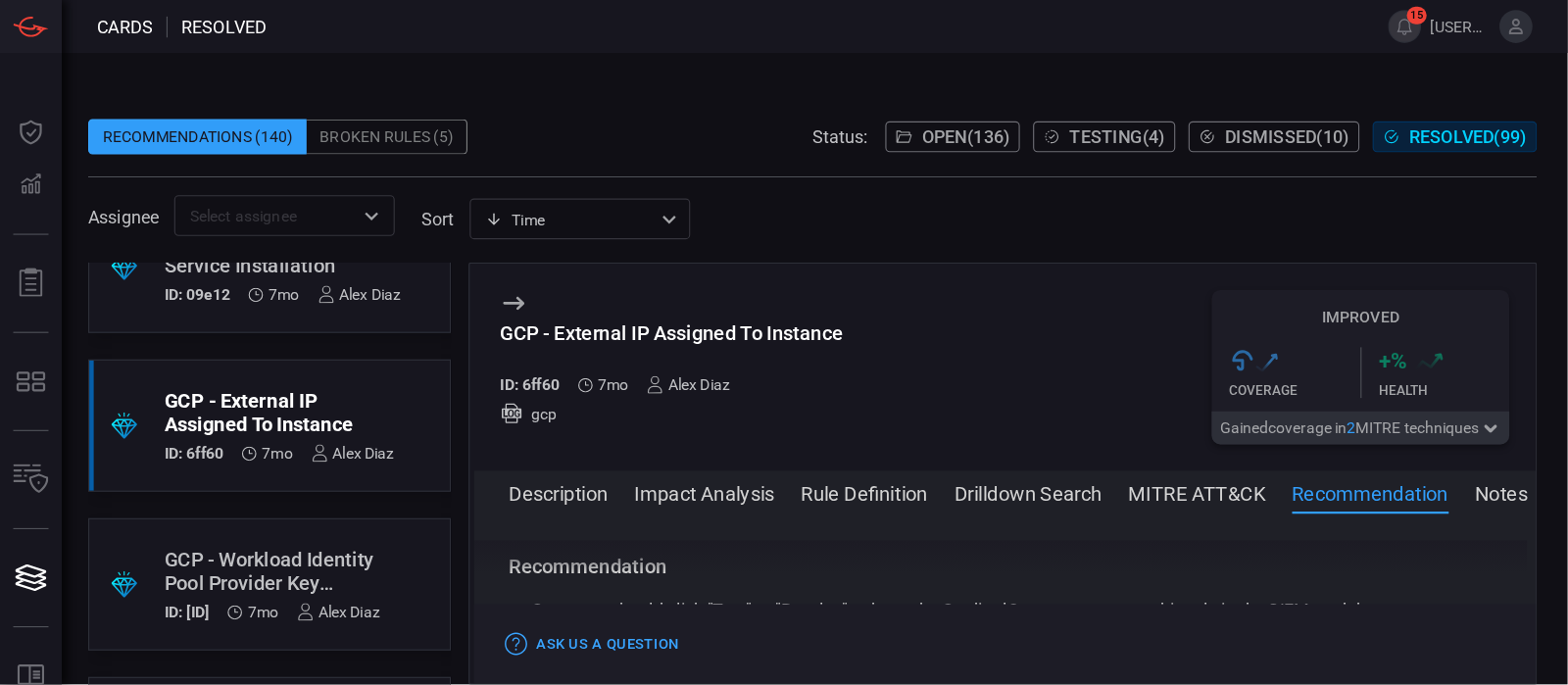 scroll, scrollTop: 1730, scrollLeft: 0, axis: vertical 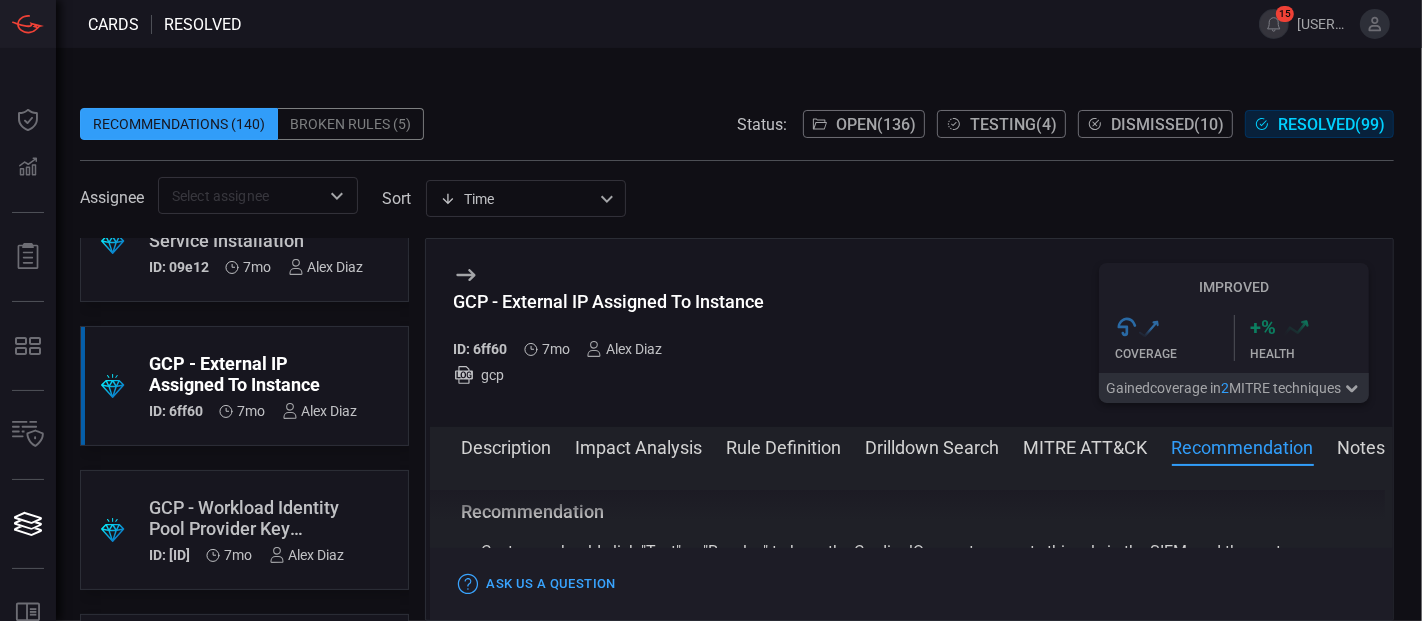 type 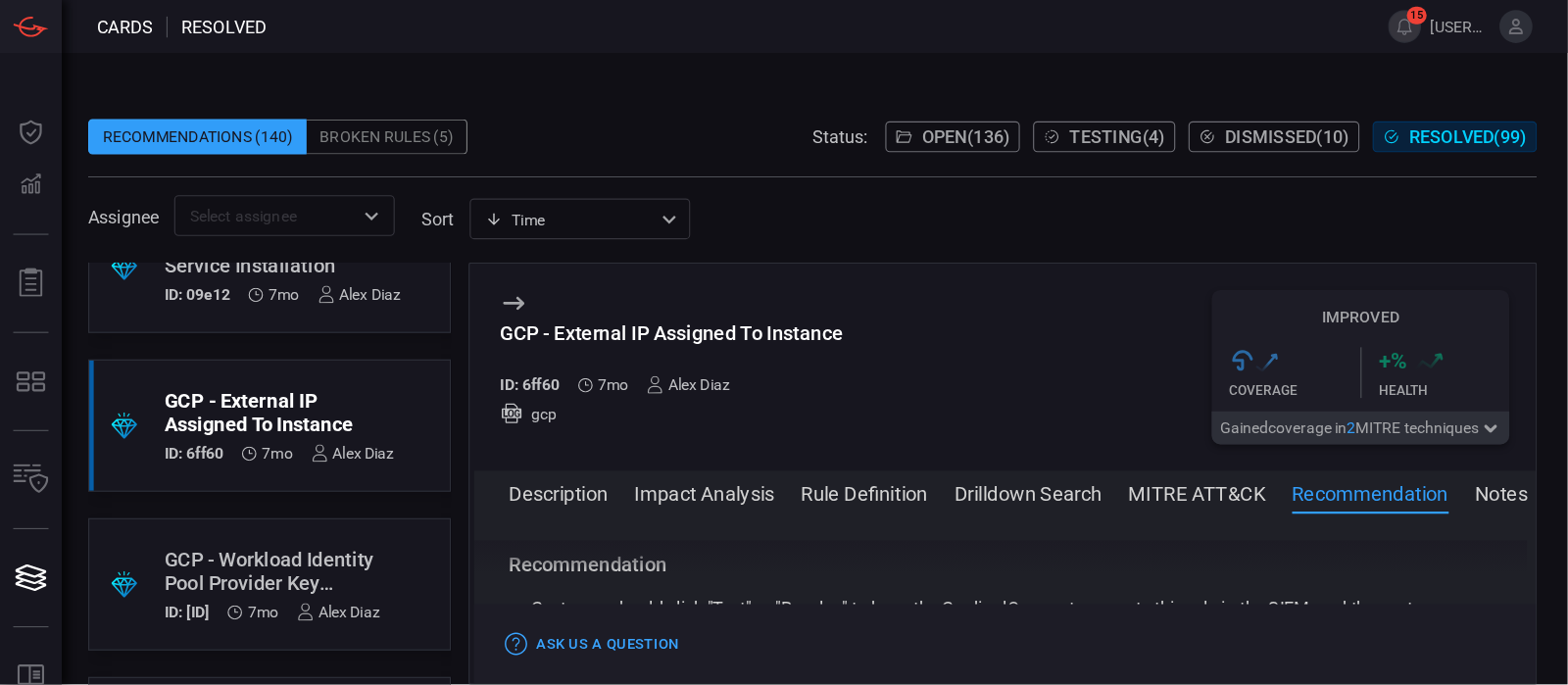 scroll, scrollTop: 10780, scrollLeft: 0, axis: vertical 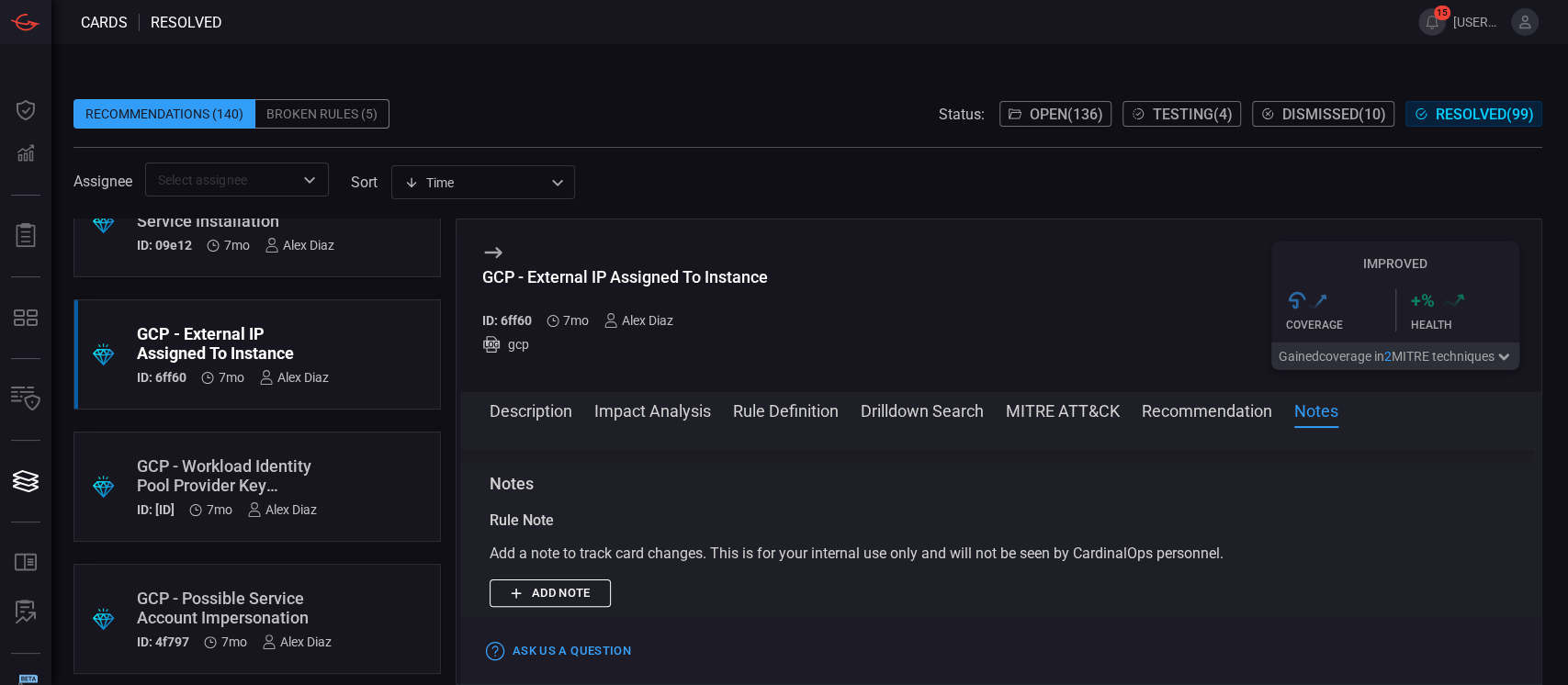 click on "Recommendation" at bounding box center (1207, 410) 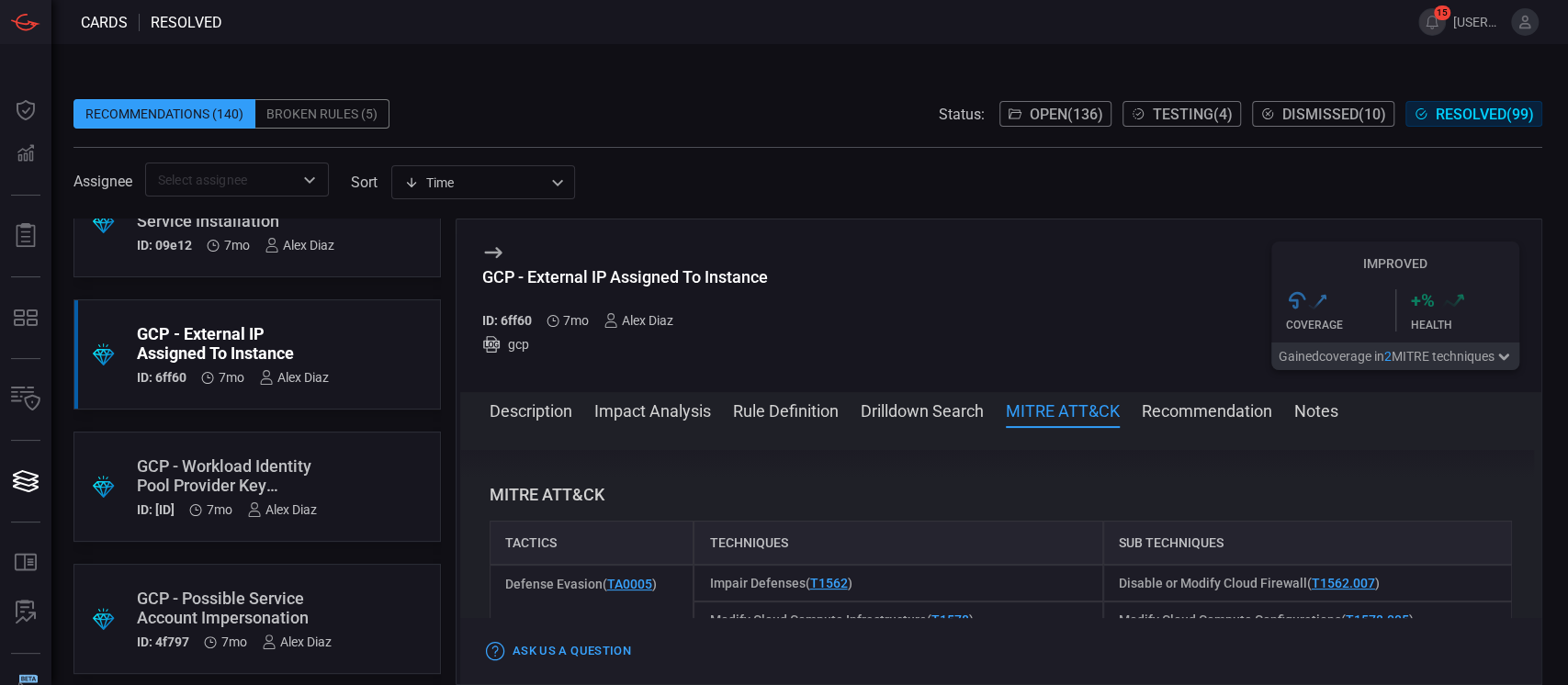 scroll, scrollTop: 1281, scrollLeft: 0, axis: vertical 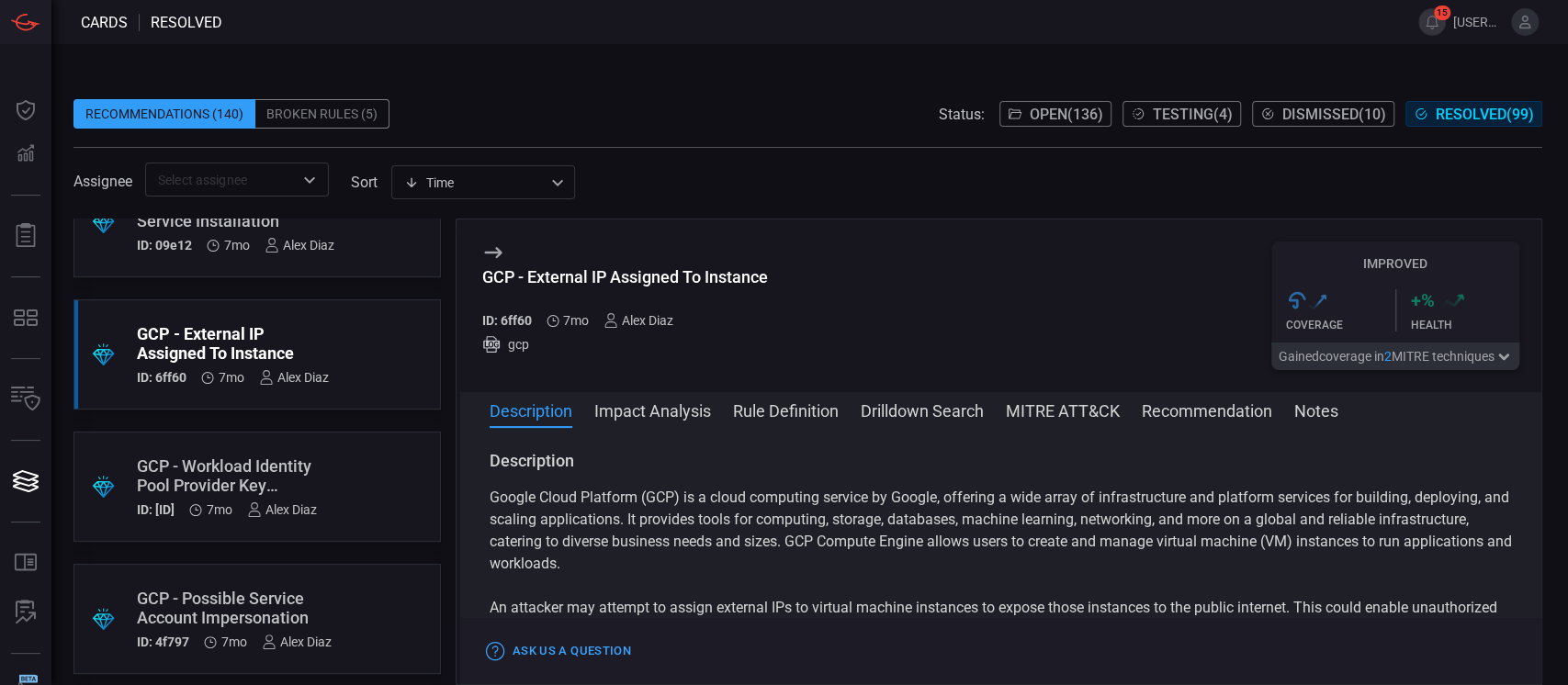 click on "MITRE ATT&CK" at bounding box center [1063, 410] 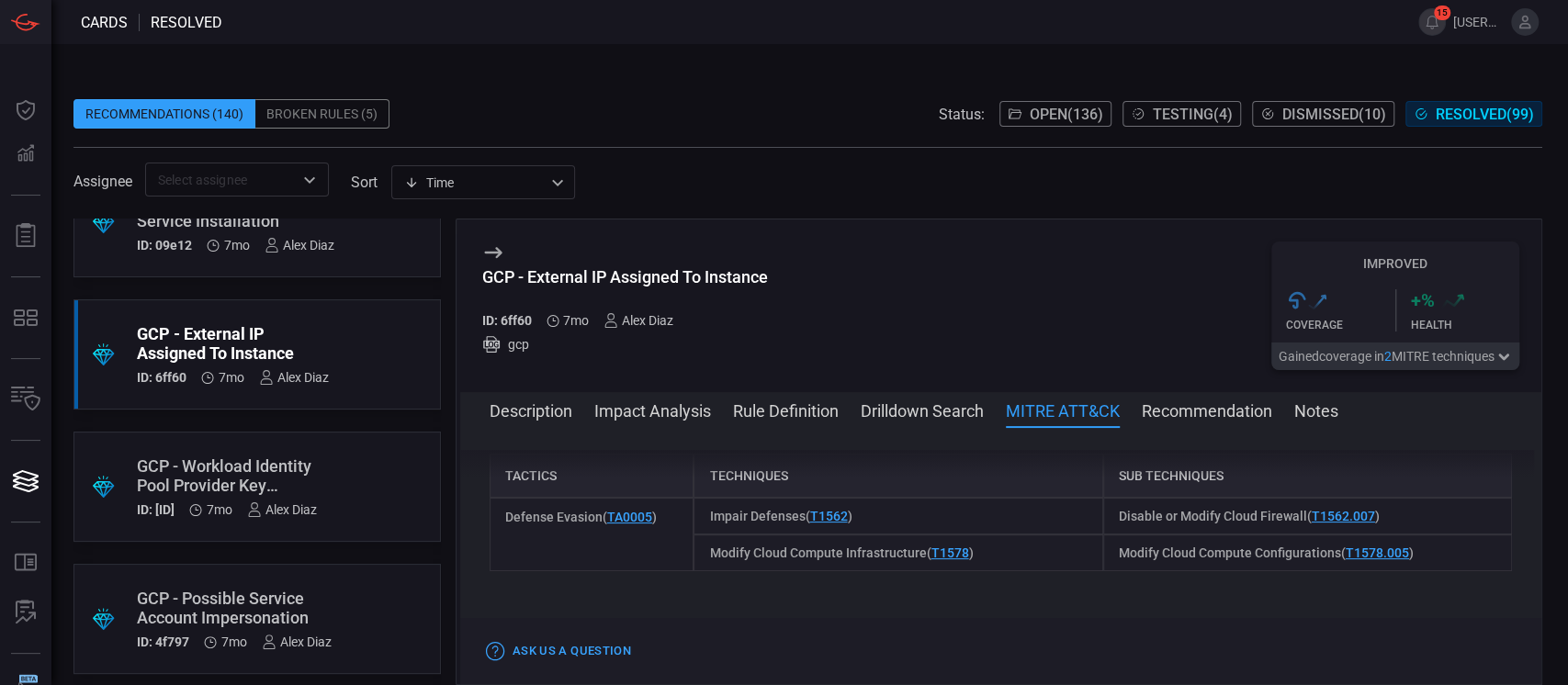 scroll, scrollTop: 1258, scrollLeft: 0, axis: vertical 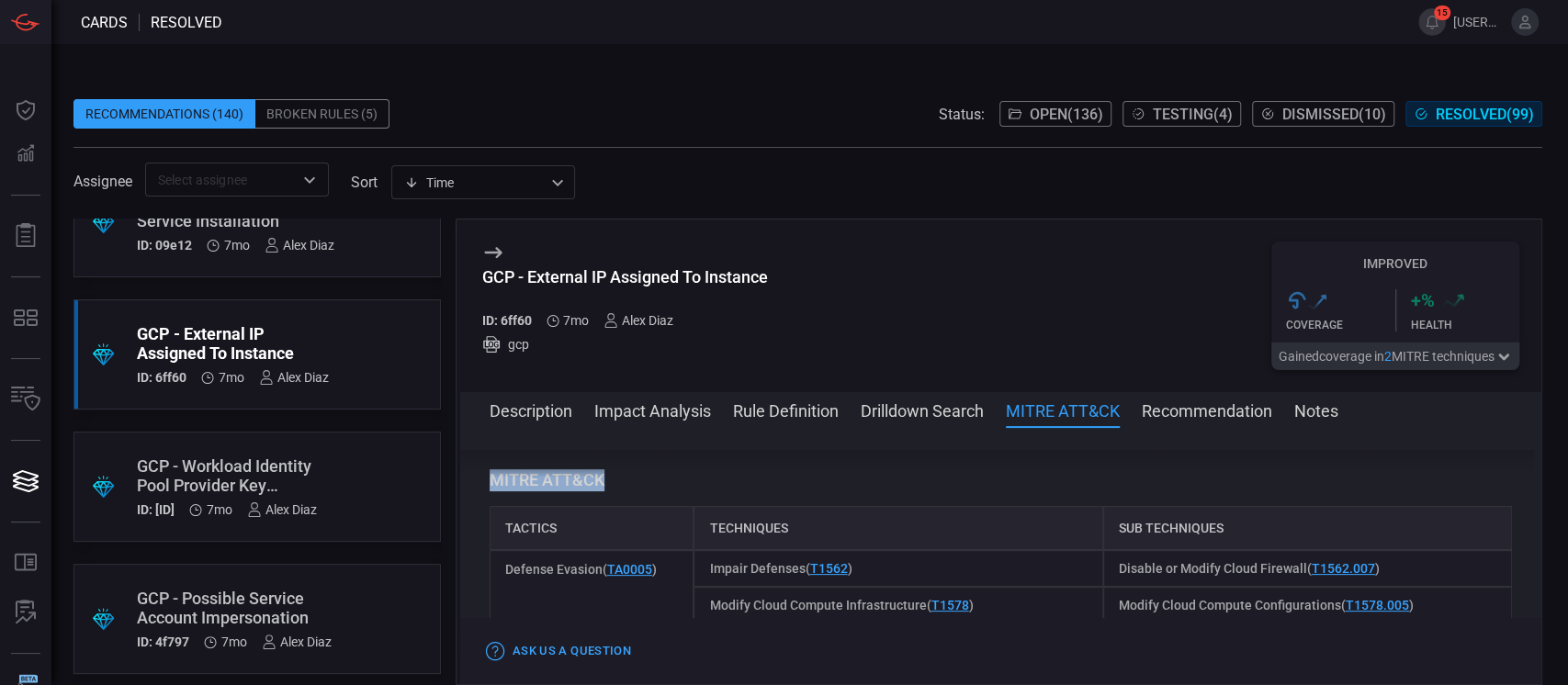 drag, startPoint x: 614, startPoint y: 481, endPoint x: 483, endPoint y: 481, distance: 131 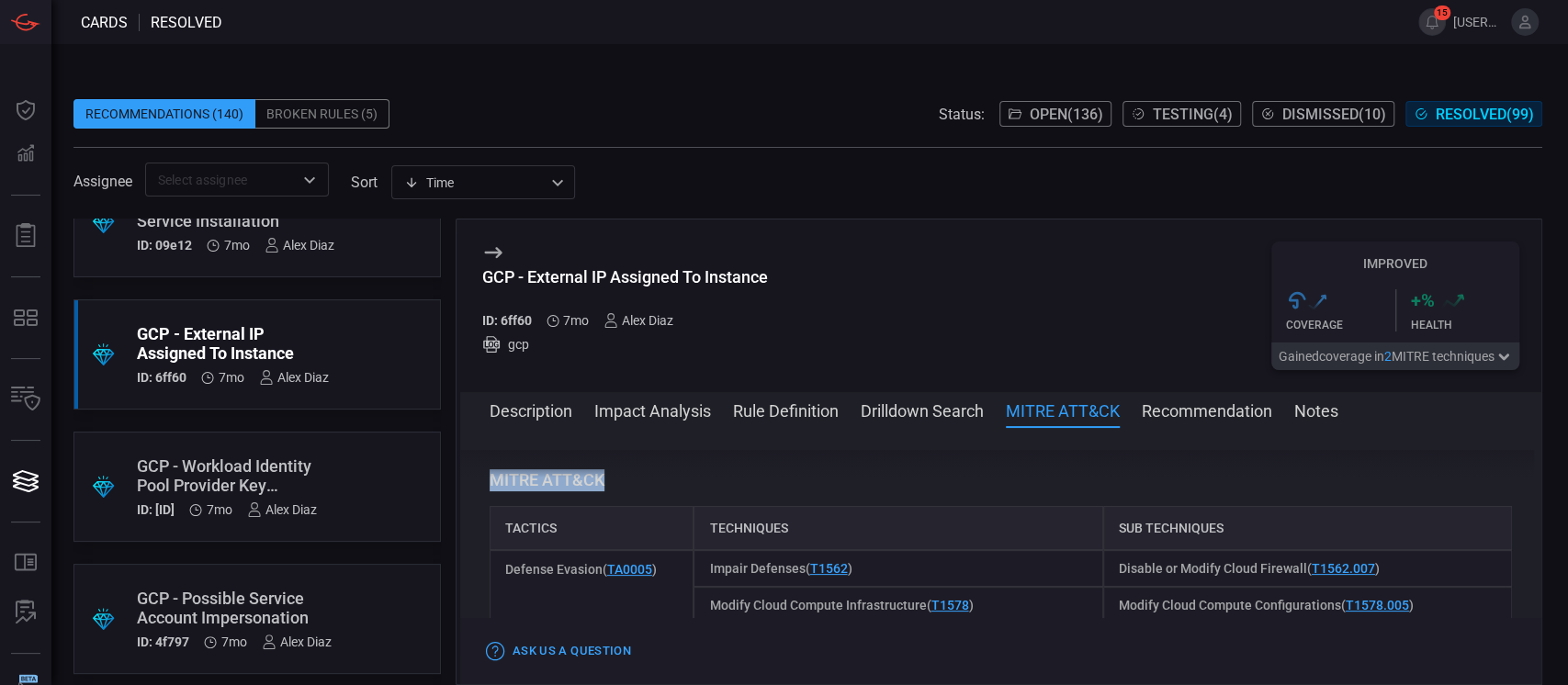 copy on "MITRE ATT&CK" 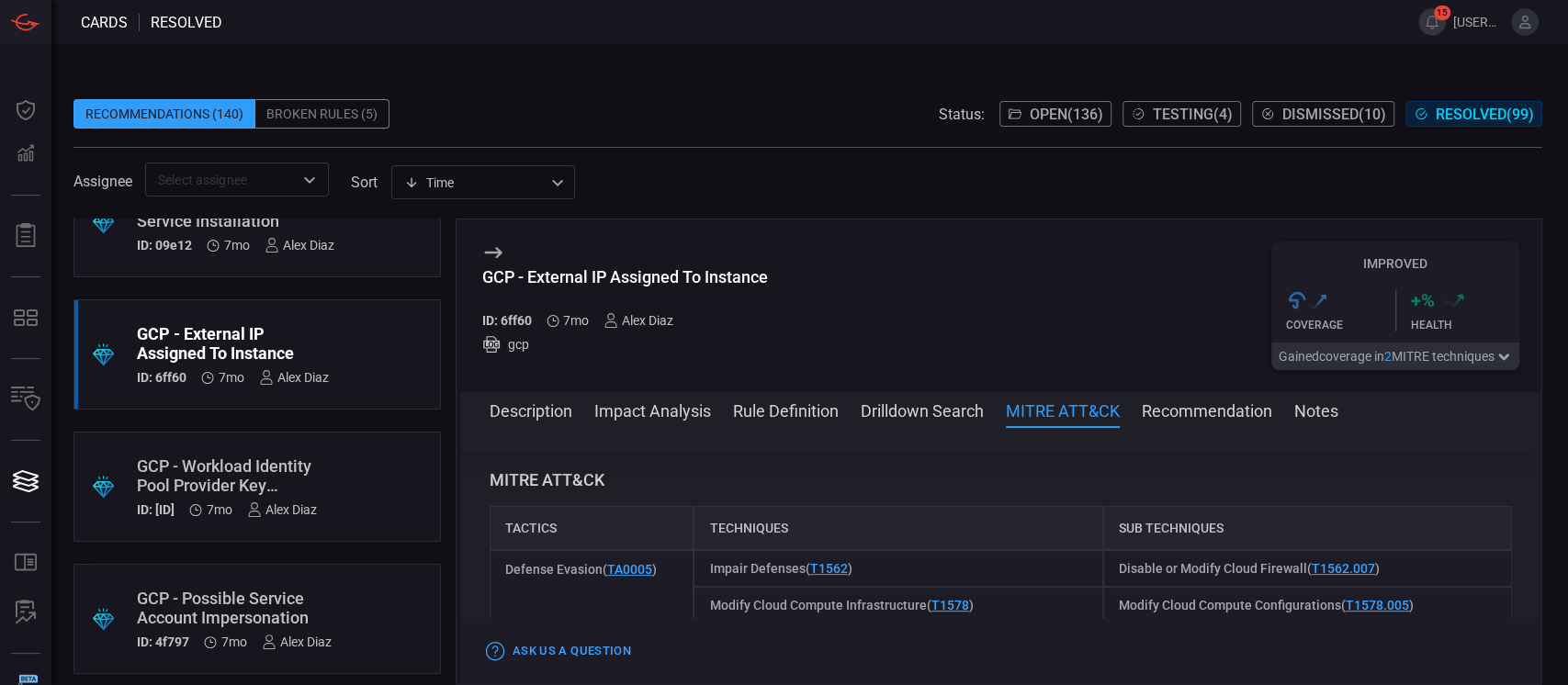click on "Assignee ​ sort Time visibleUpdateTime ​" at bounding box center [807, 179] 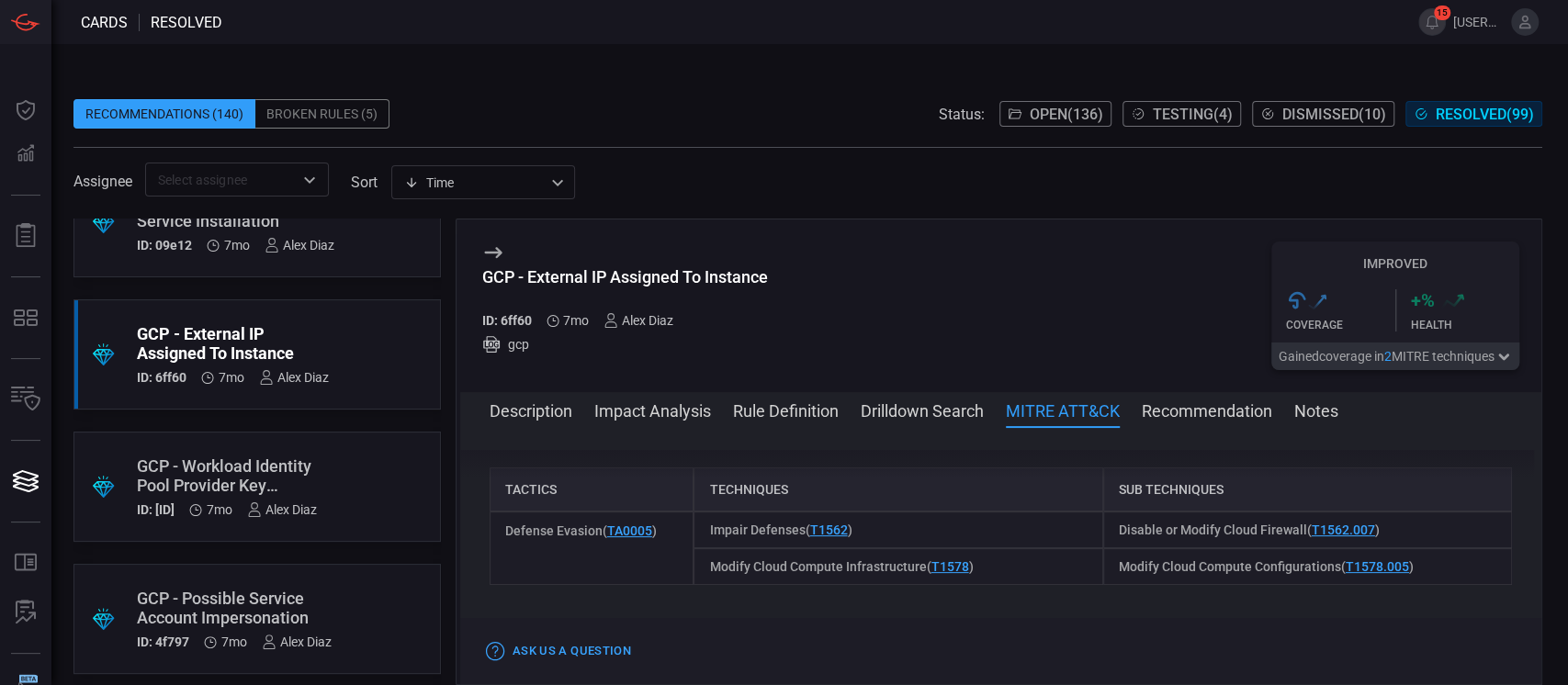 scroll, scrollTop: 1258, scrollLeft: 0, axis: vertical 